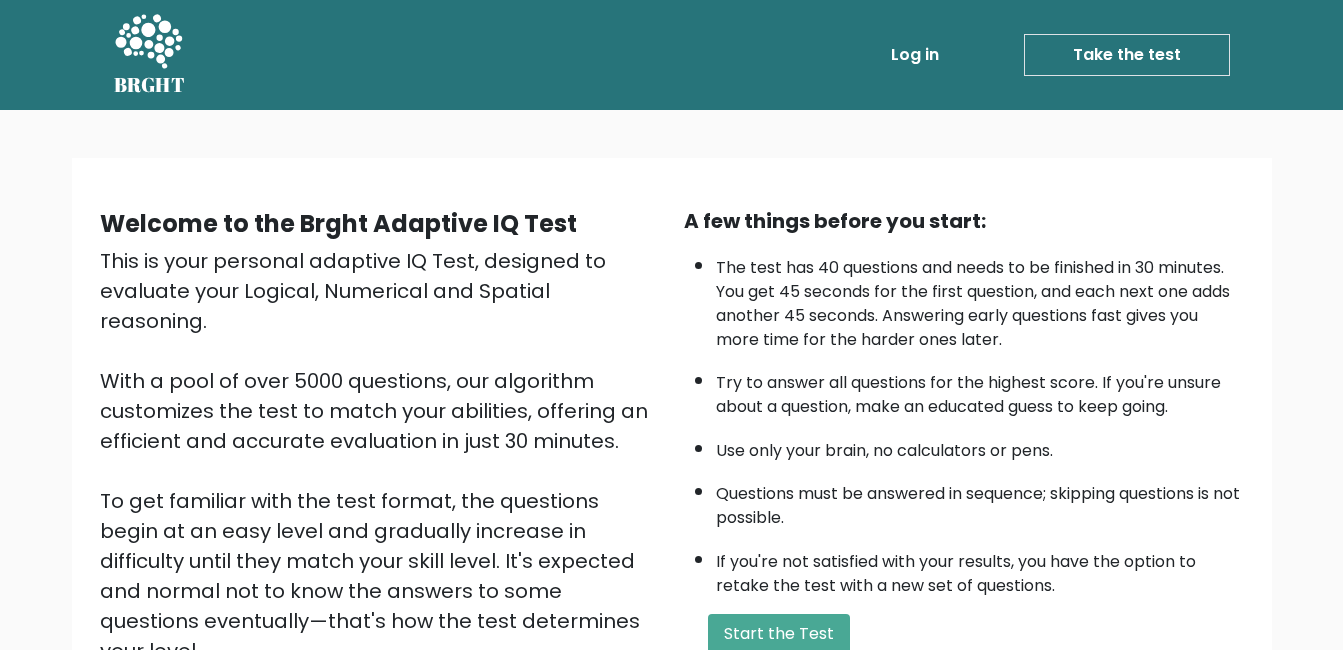scroll, scrollTop: 266, scrollLeft: 0, axis: vertical 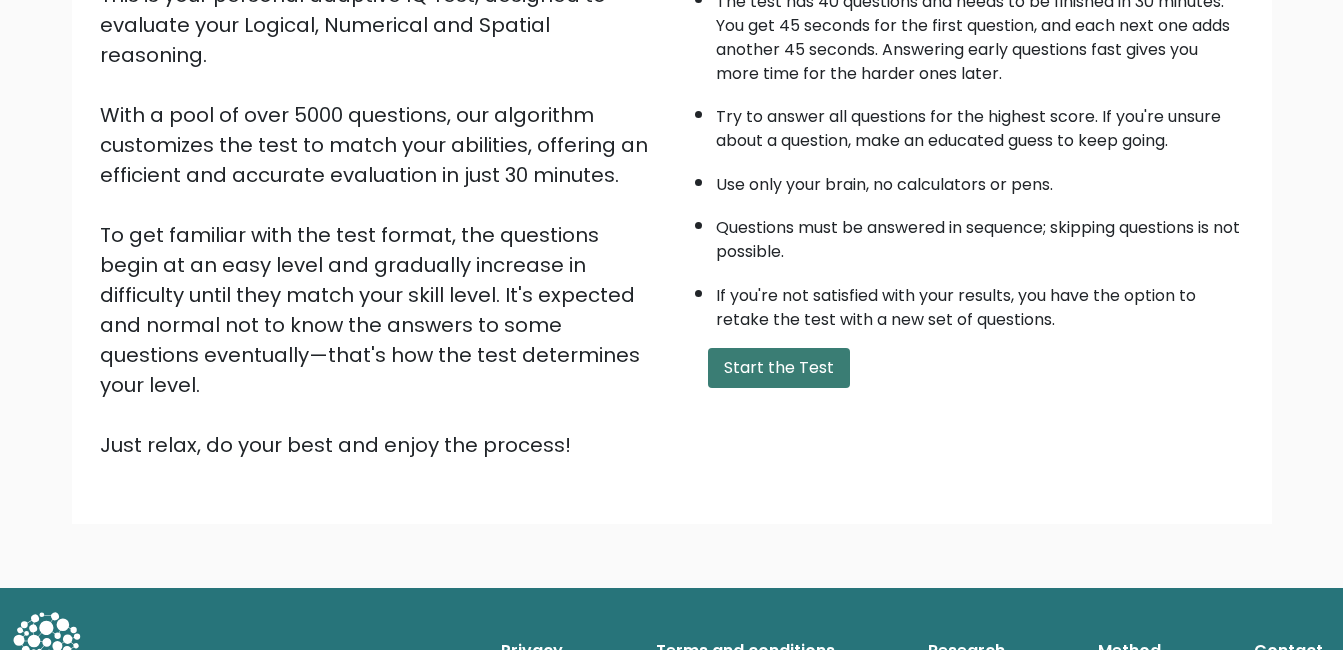click on "Start the Test" at bounding box center (779, 368) 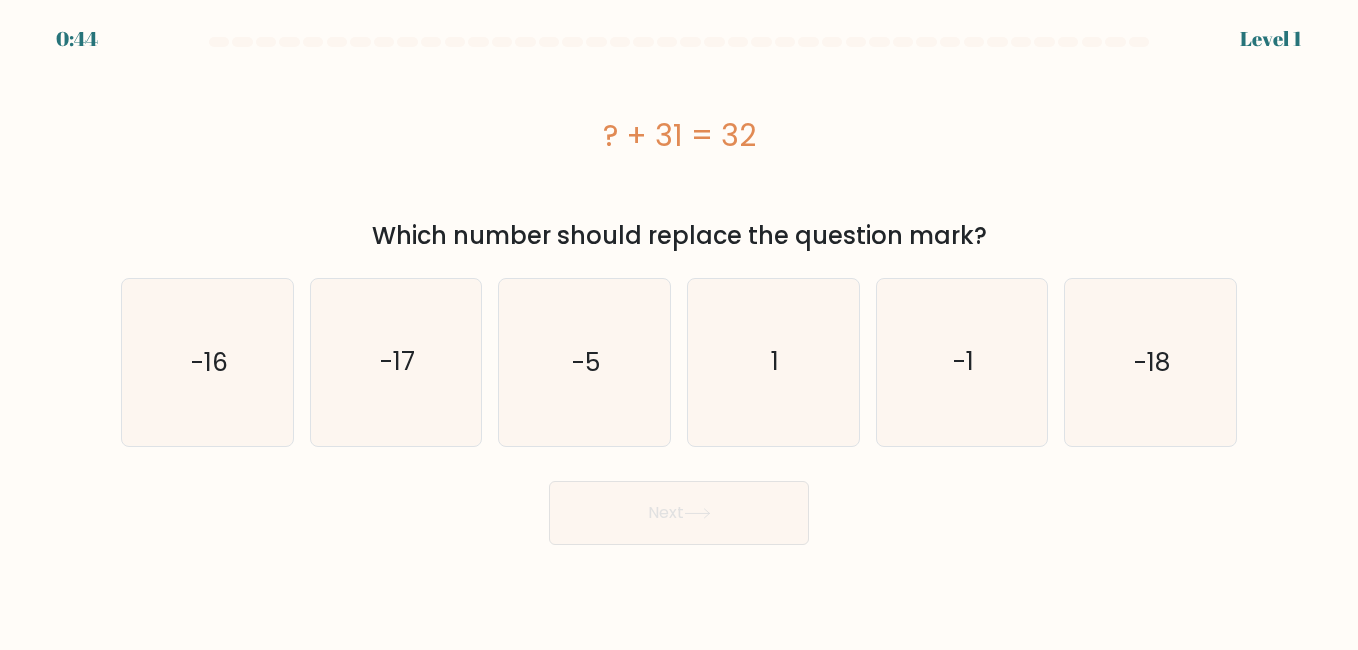 scroll, scrollTop: 0, scrollLeft: 0, axis: both 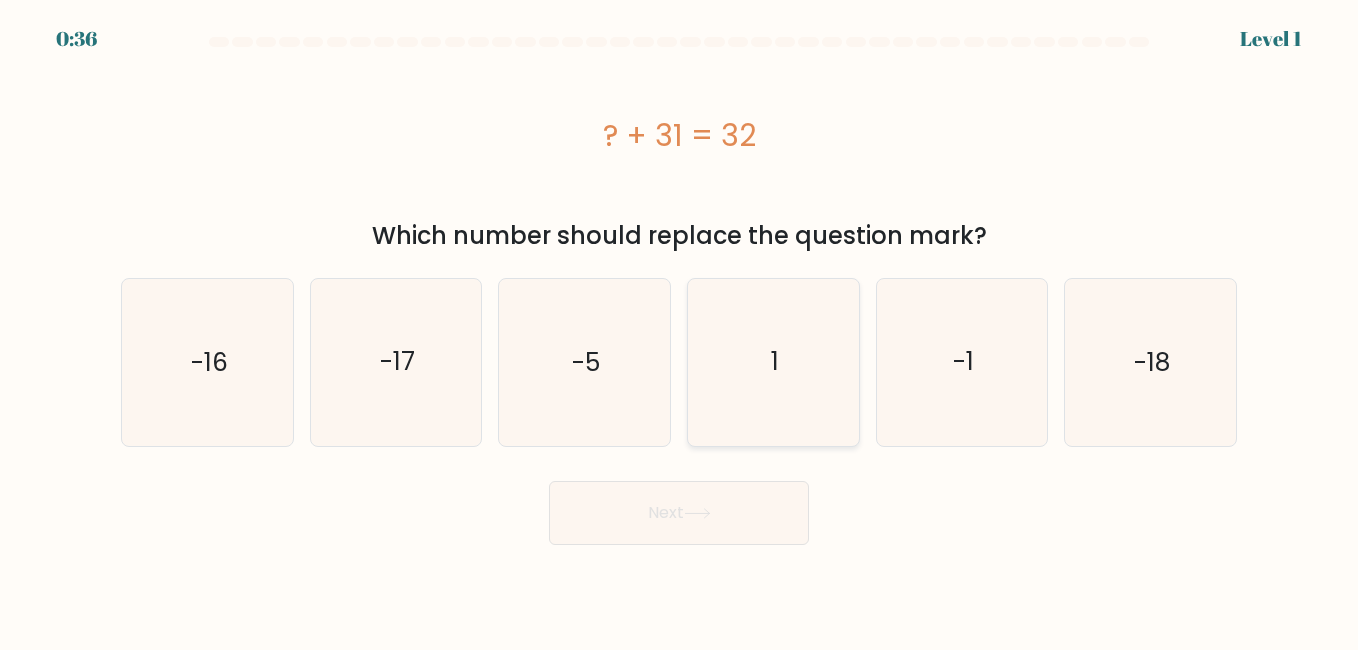 click on "1" 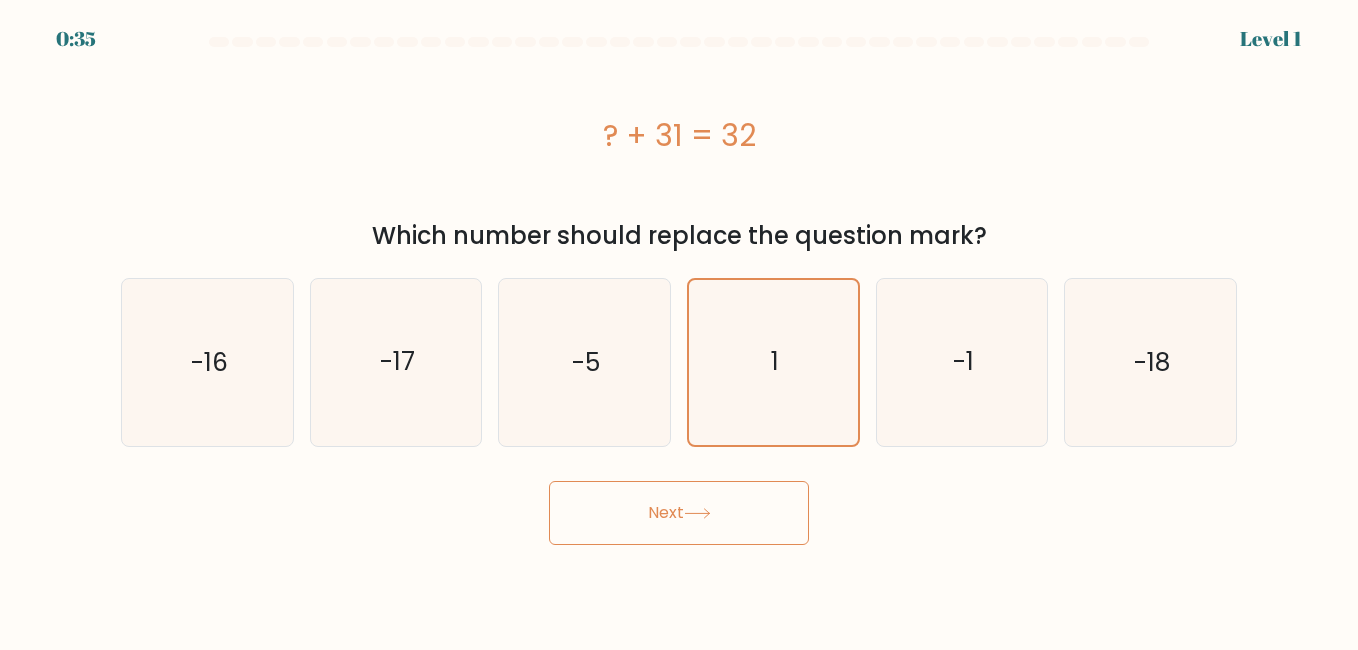 click on "Next" at bounding box center [679, 513] 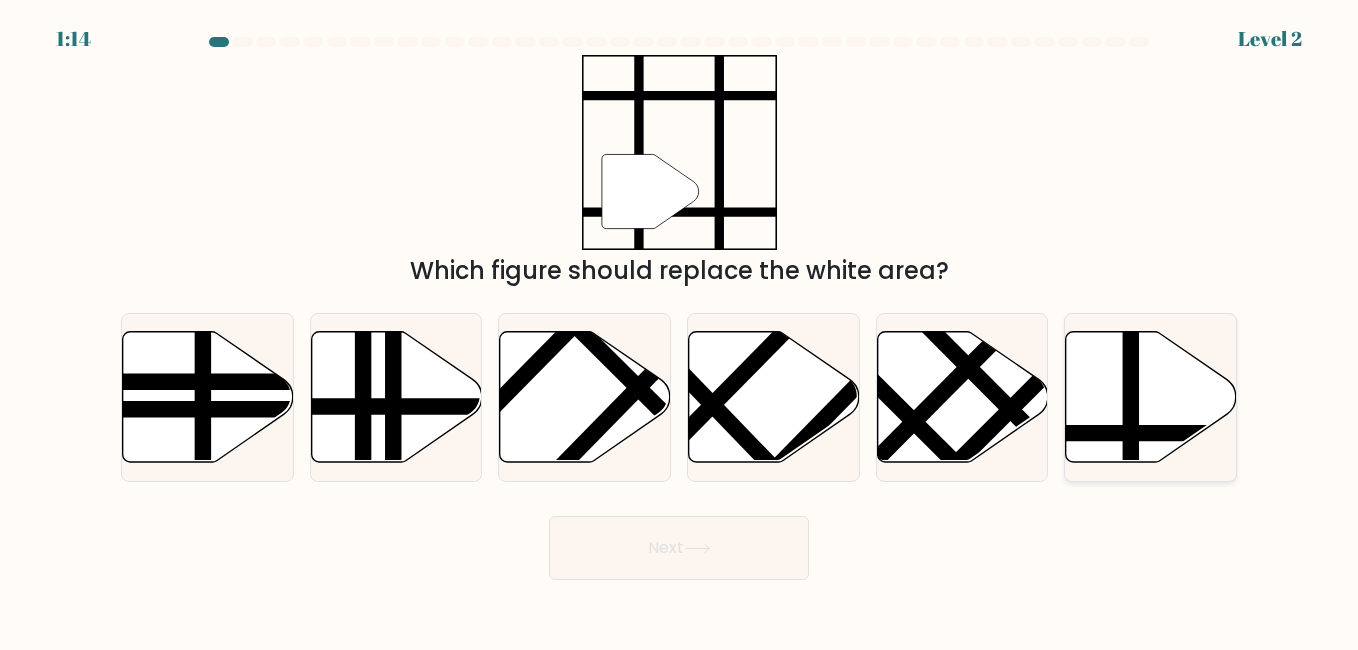 click 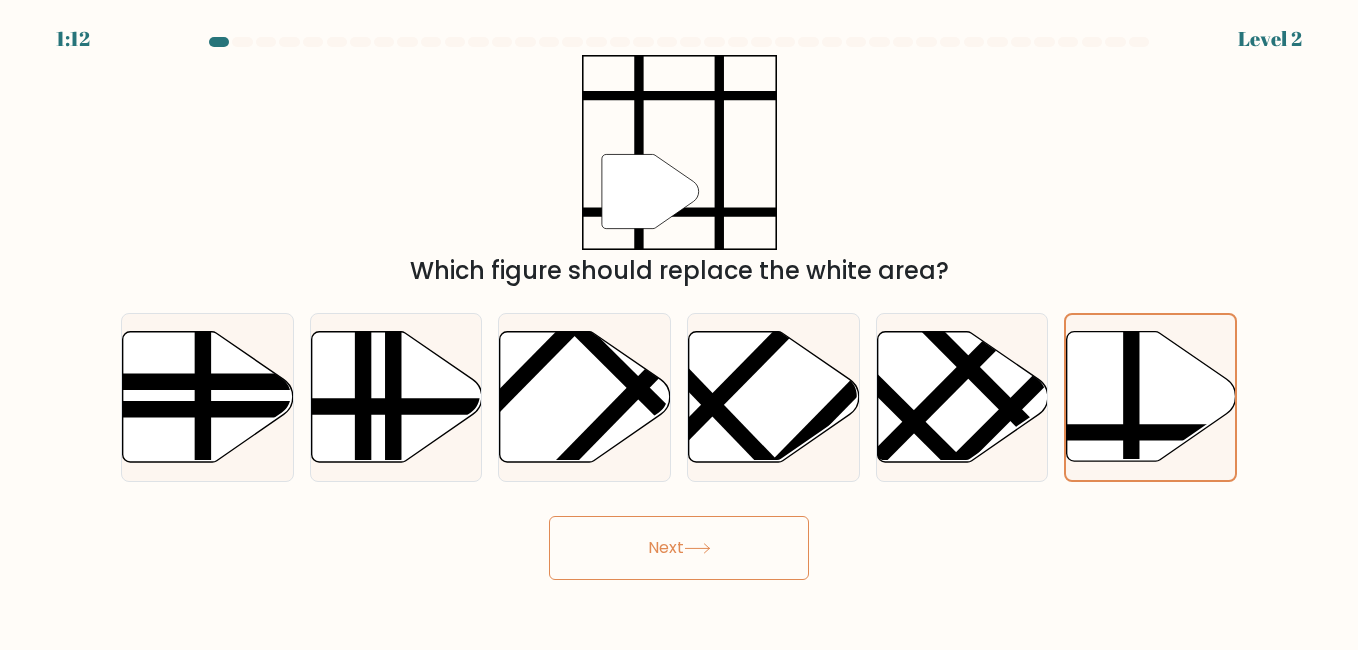 click 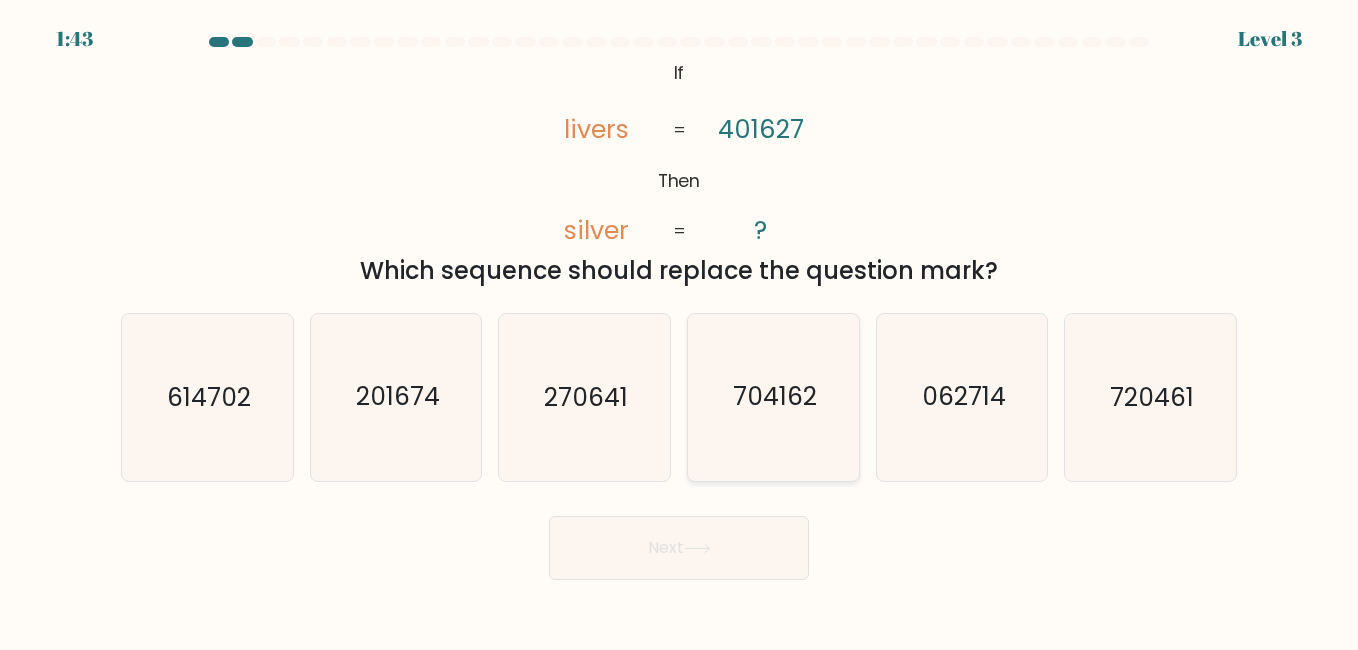 click on "704162" 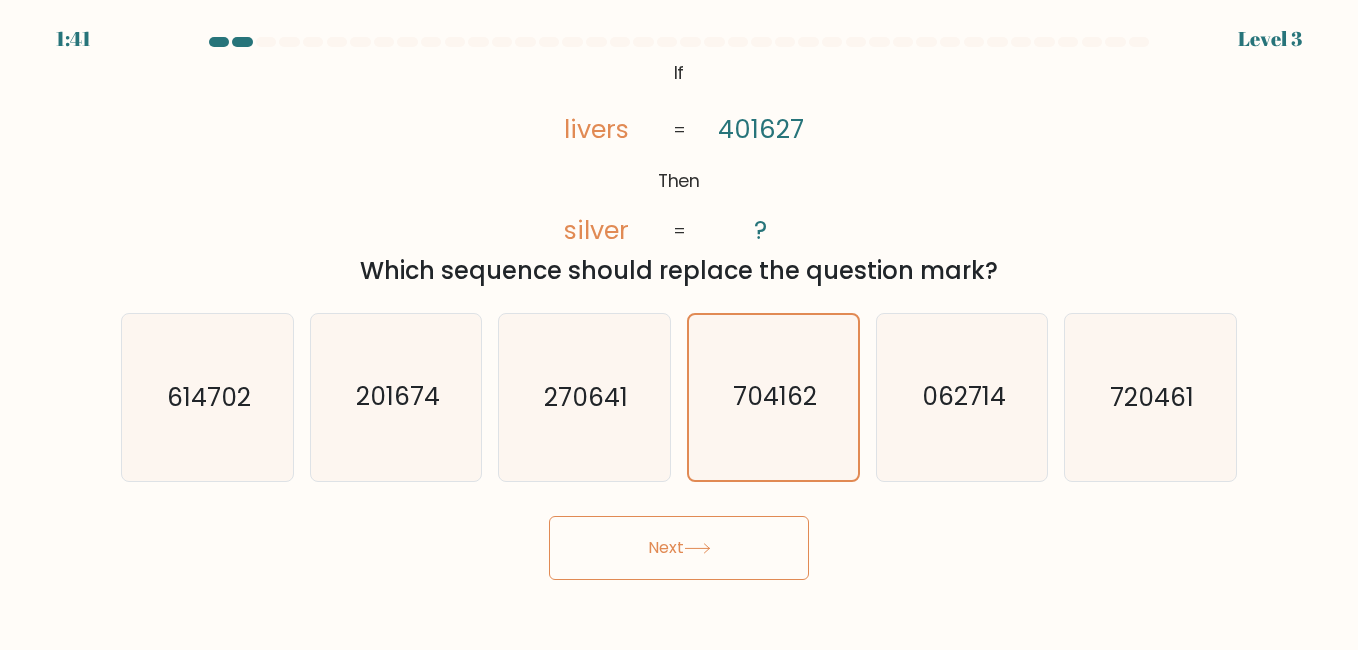 click on "Next" at bounding box center [679, 548] 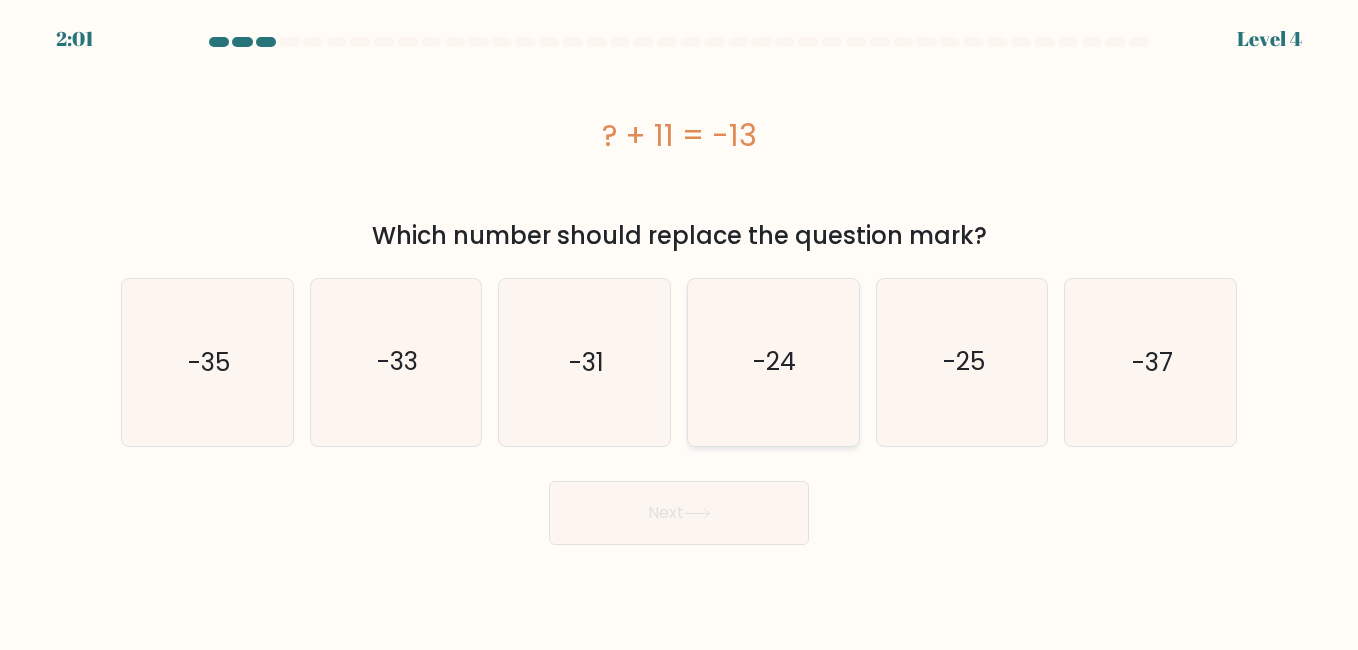 click on "-24" 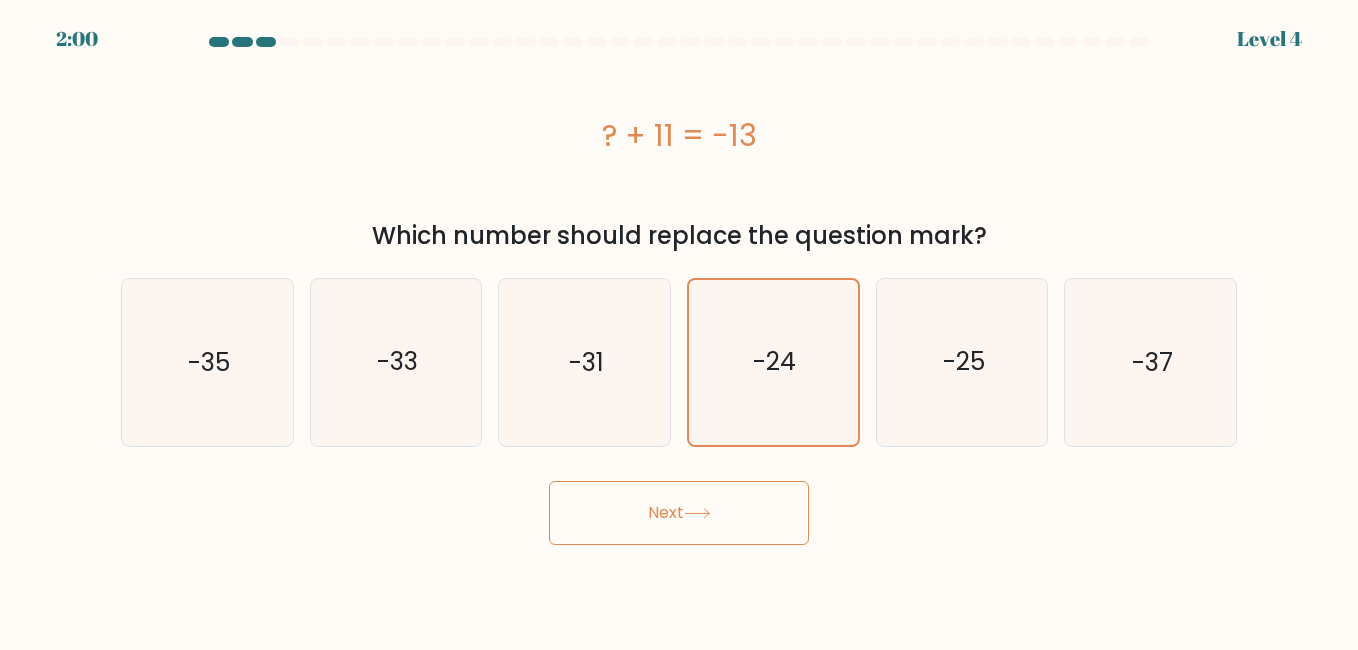 click on "Next" at bounding box center [679, 513] 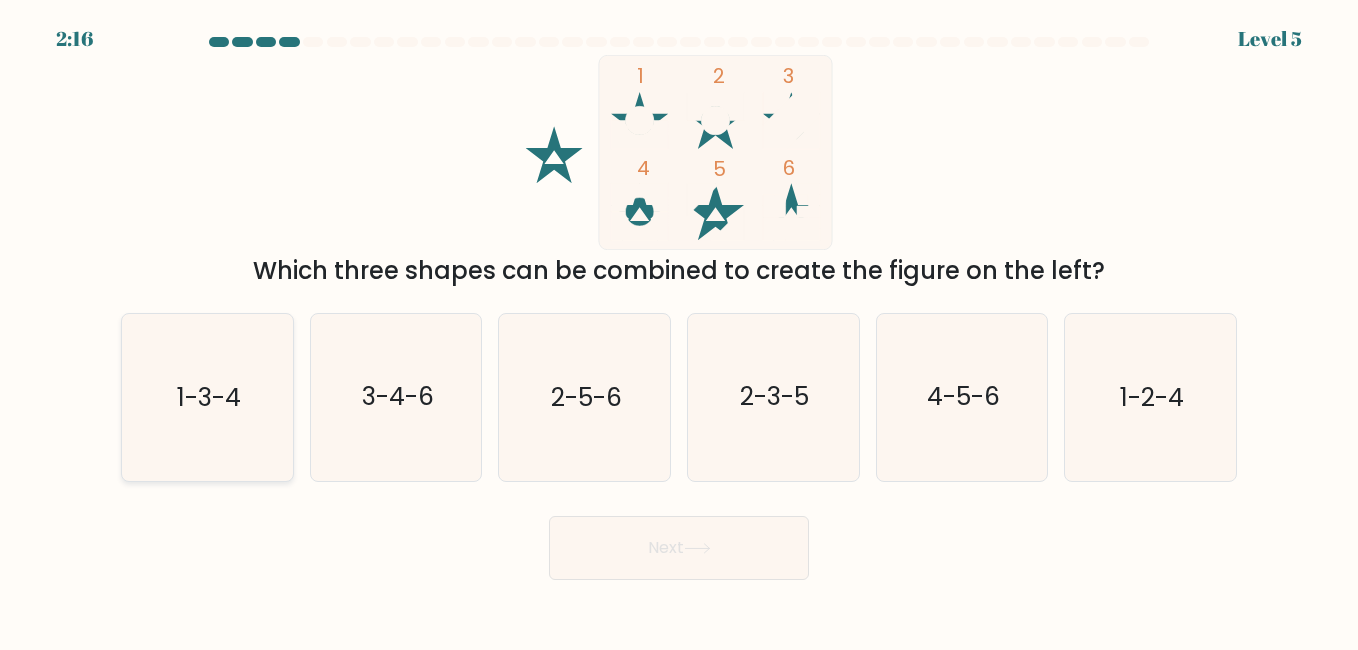 click on "1-3-4" 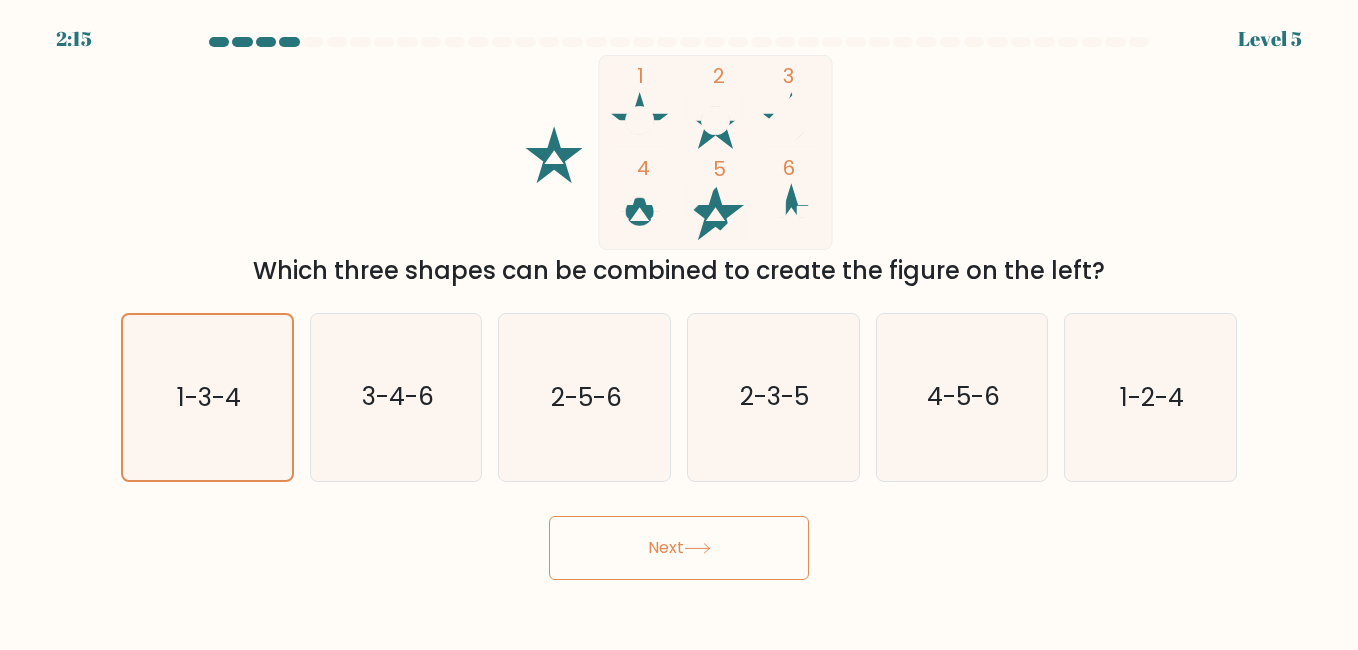 click on "Next" at bounding box center [679, 548] 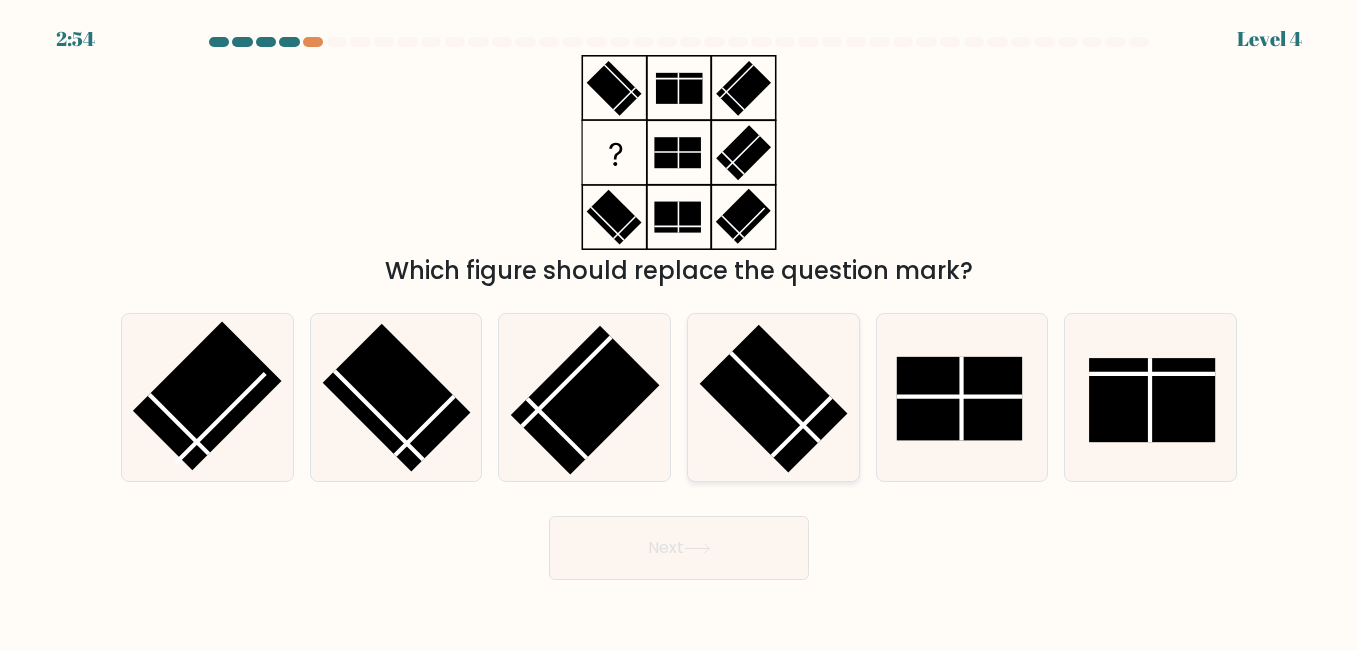 click 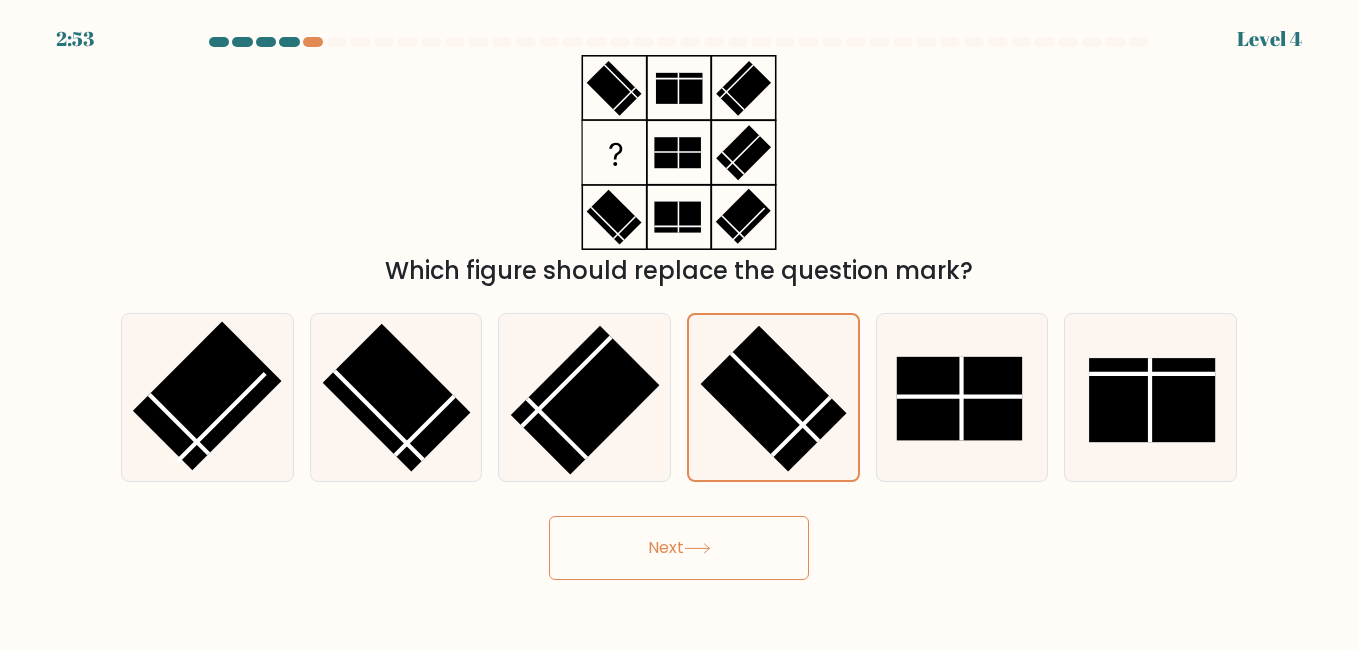 click on "2:53
Level 4" at bounding box center (679, 325) 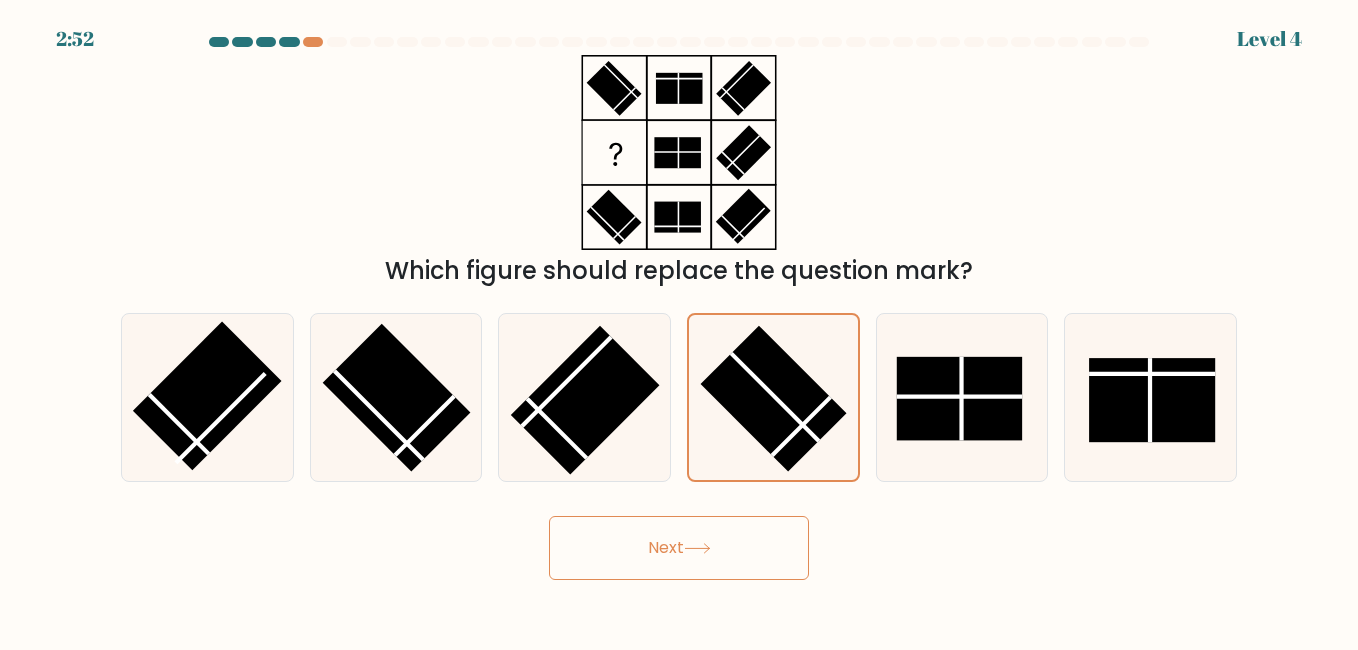 click on "Next" at bounding box center (679, 548) 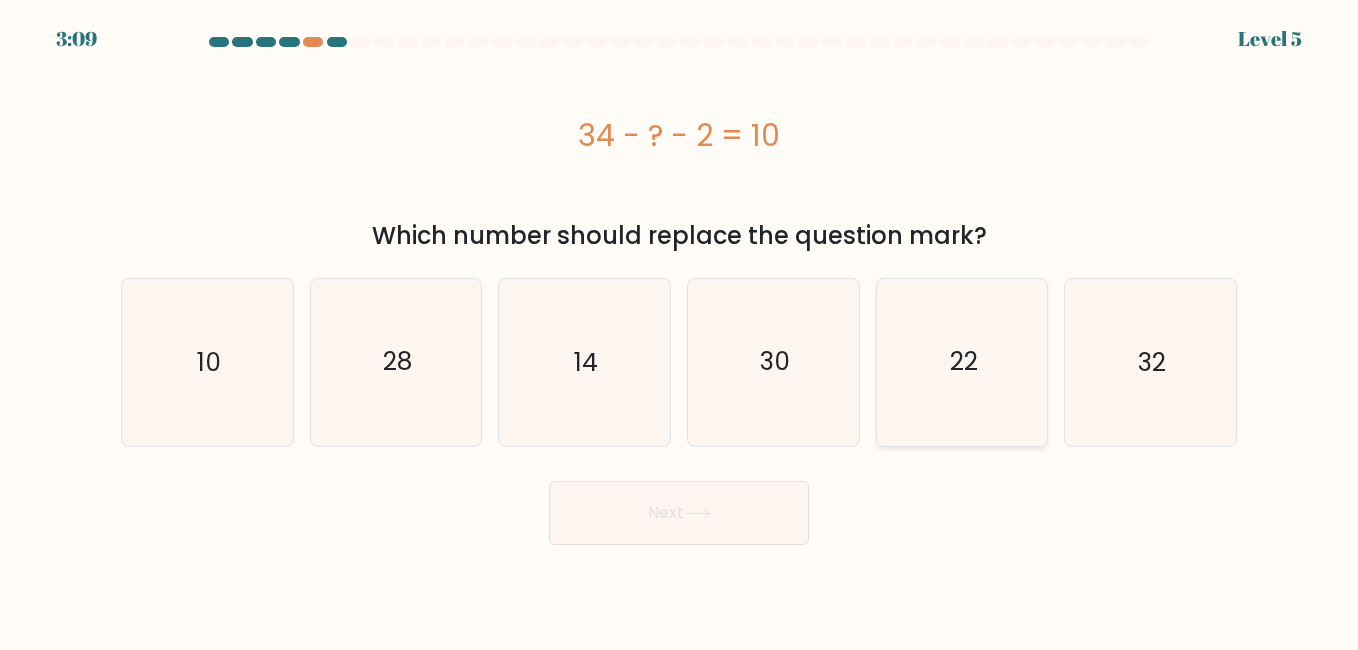 click on "22" 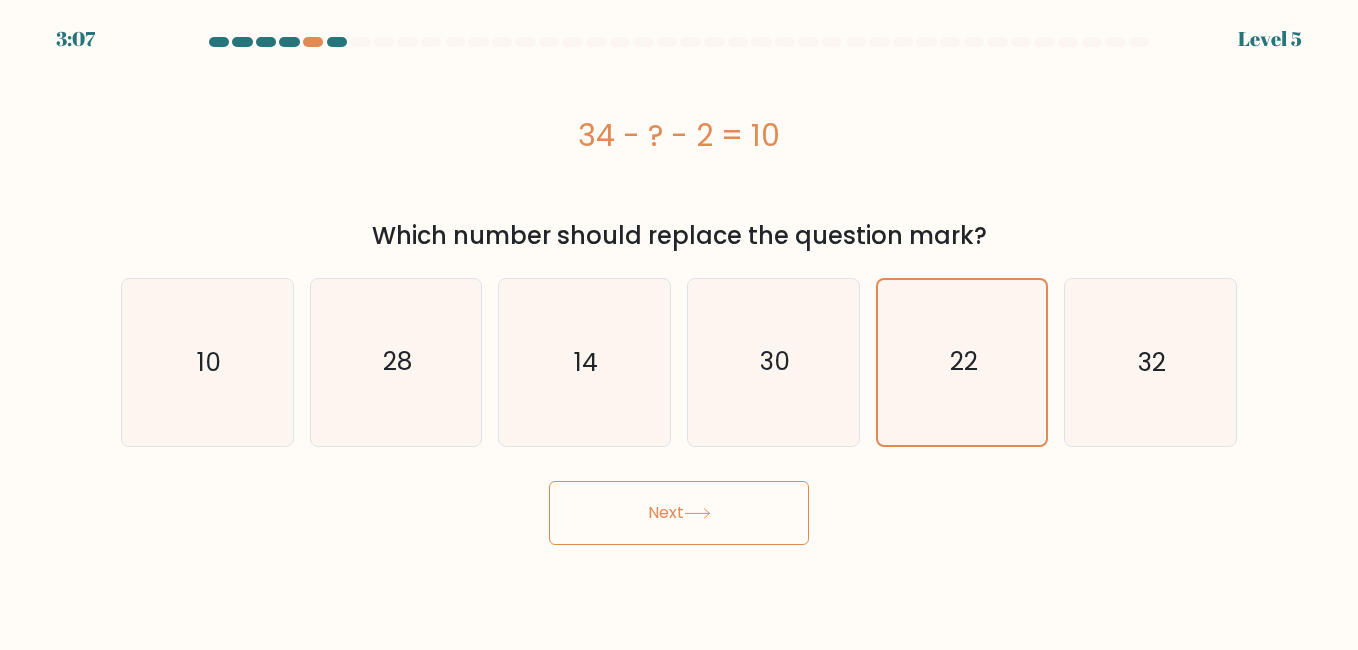 click on "Next" at bounding box center [679, 513] 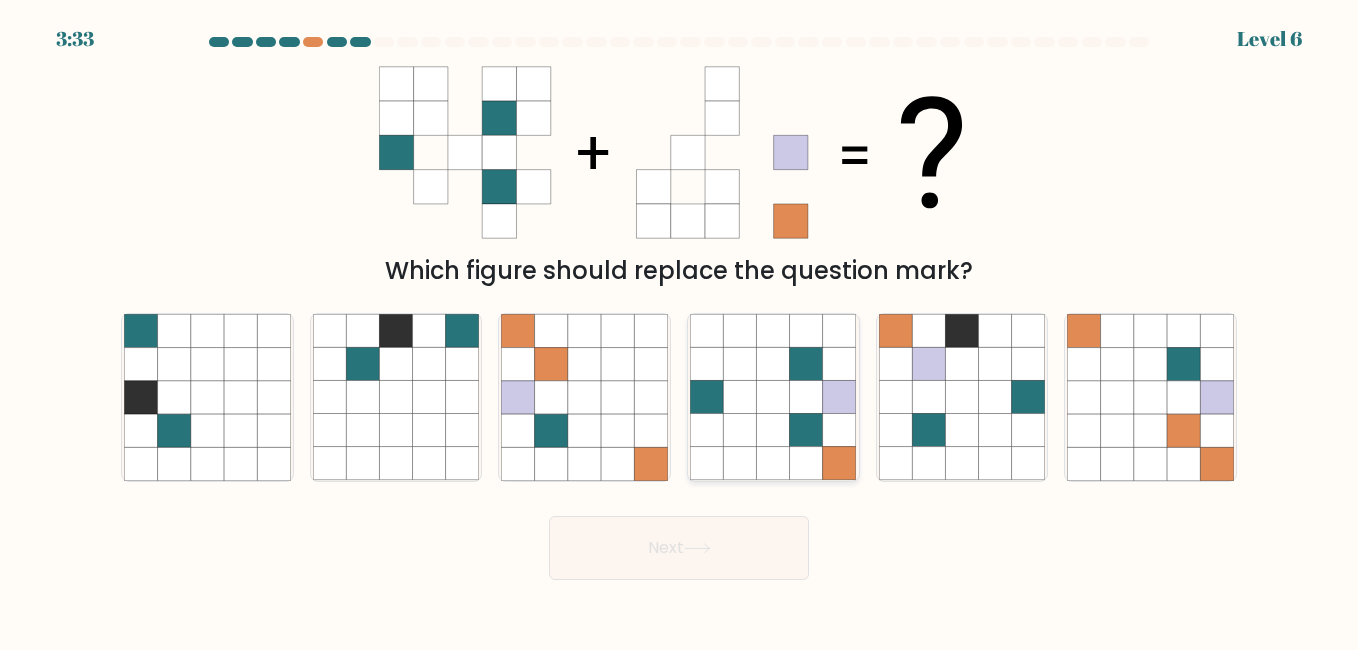 click 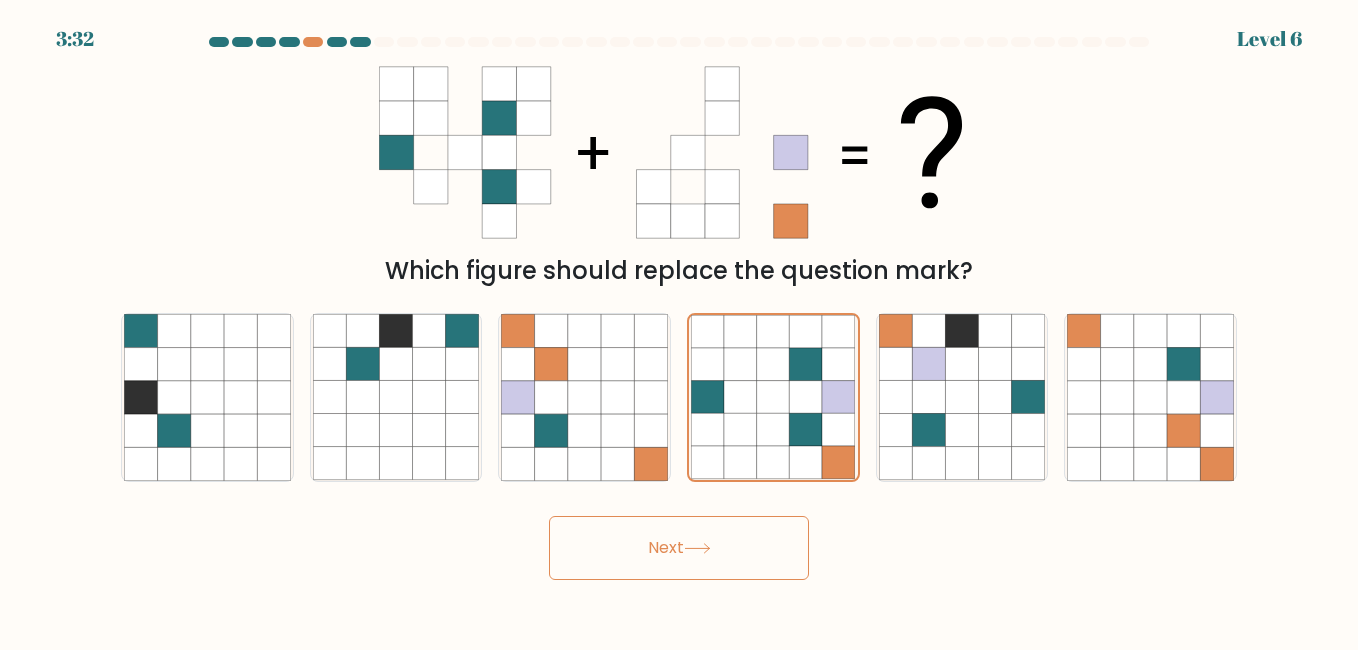 click on "Next" at bounding box center (679, 548) 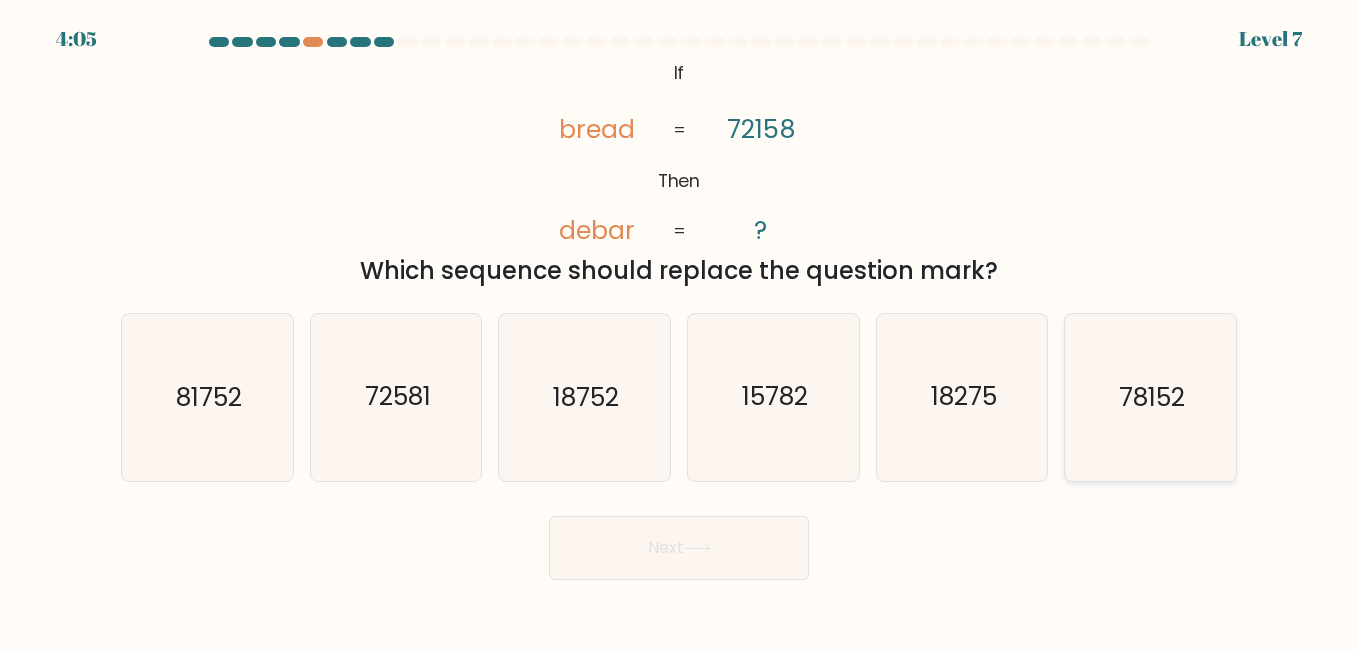 click on "78152" 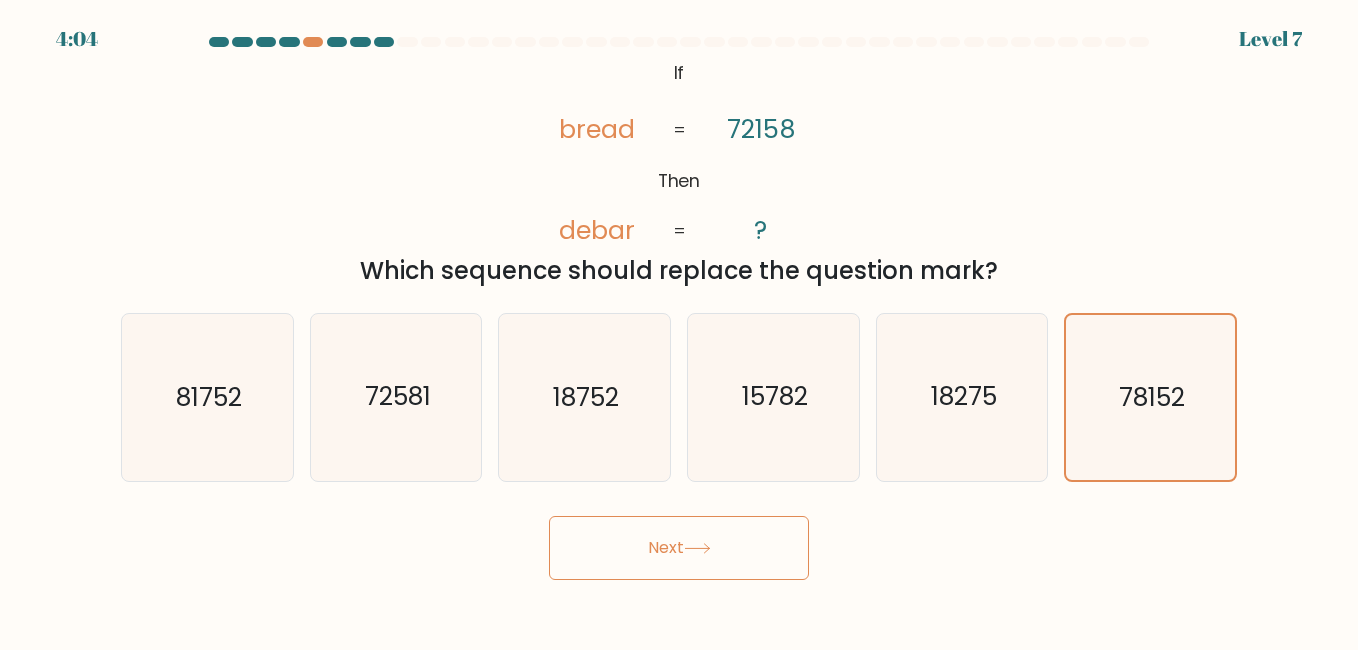 click on "Next" at bounding box center [679, 548] 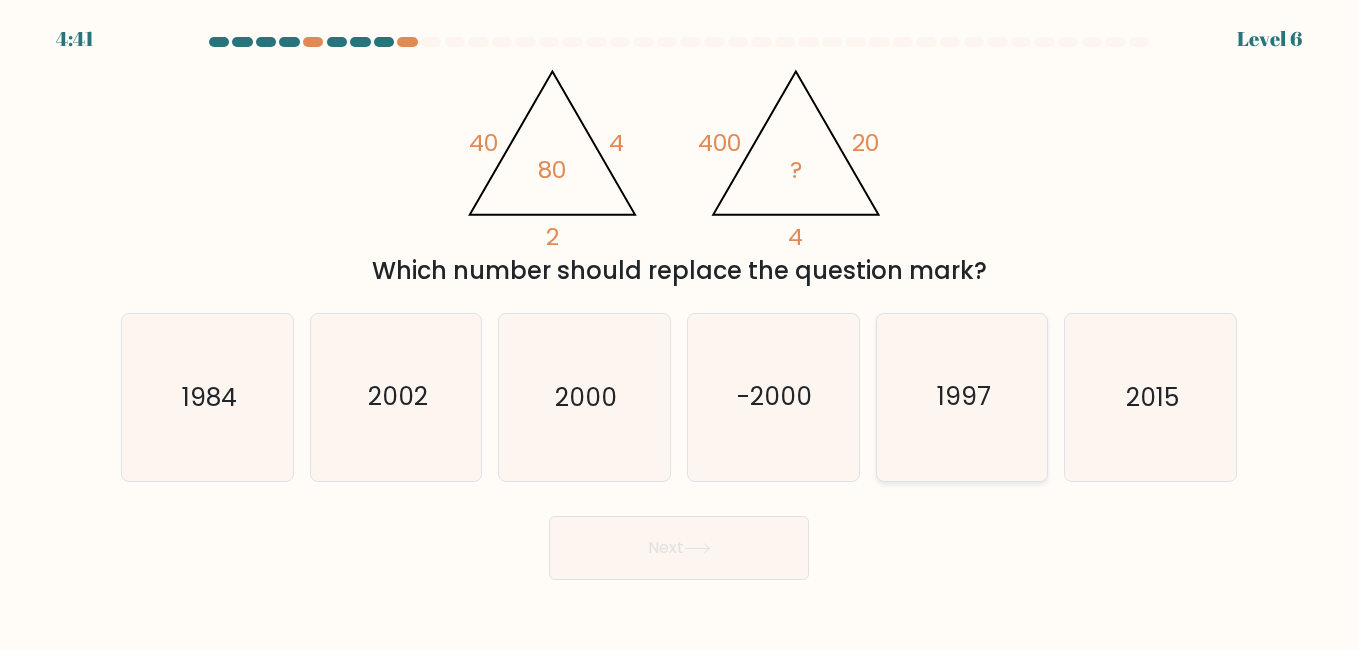 click on "1997" 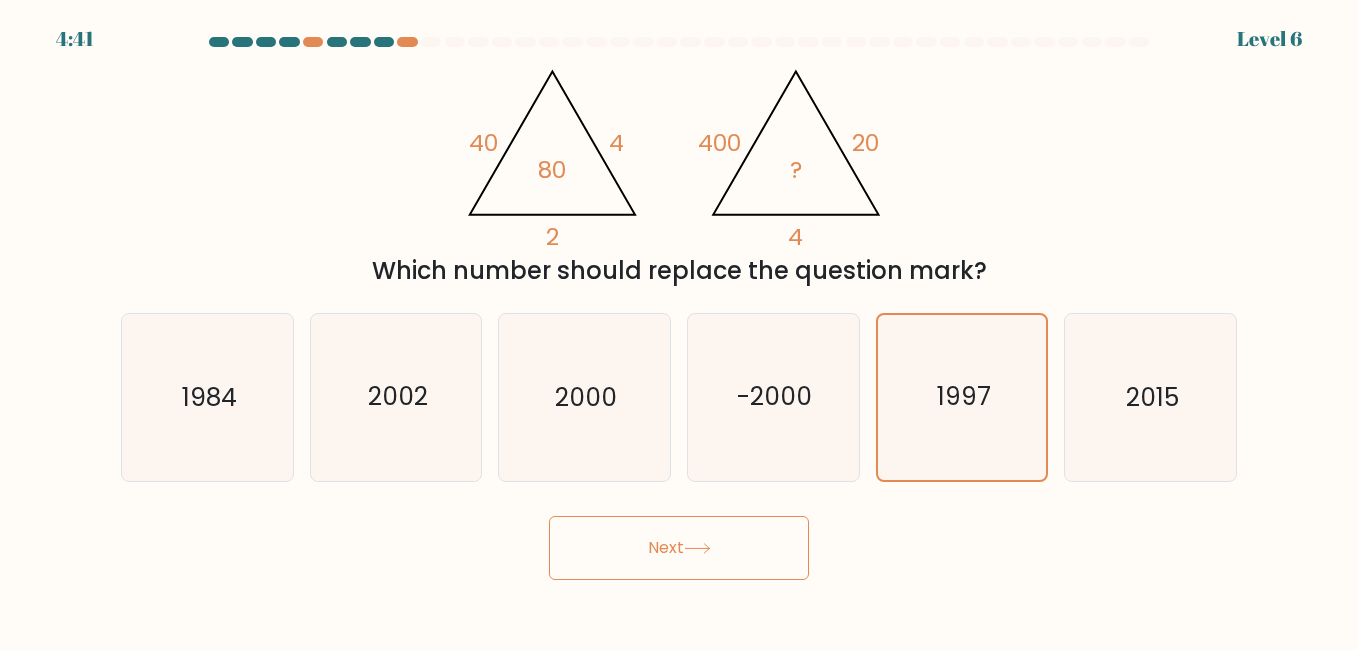 click on "Next" at bounding box center [679, 548] 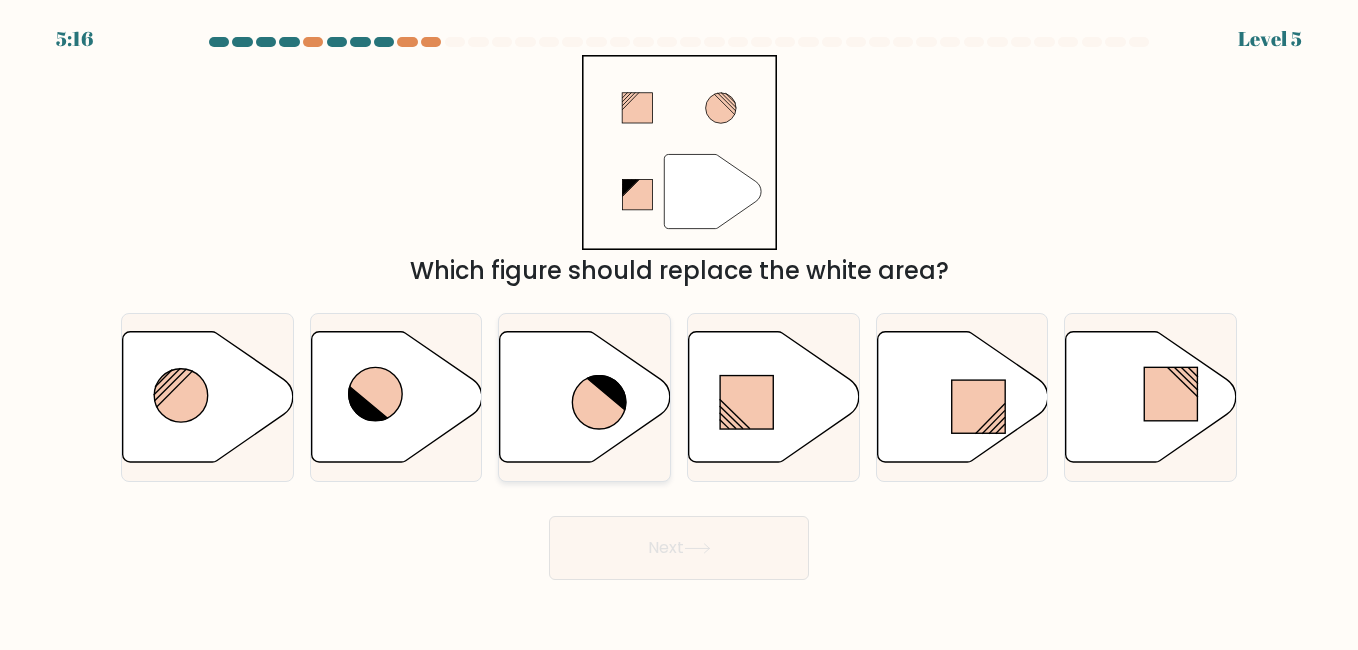 click 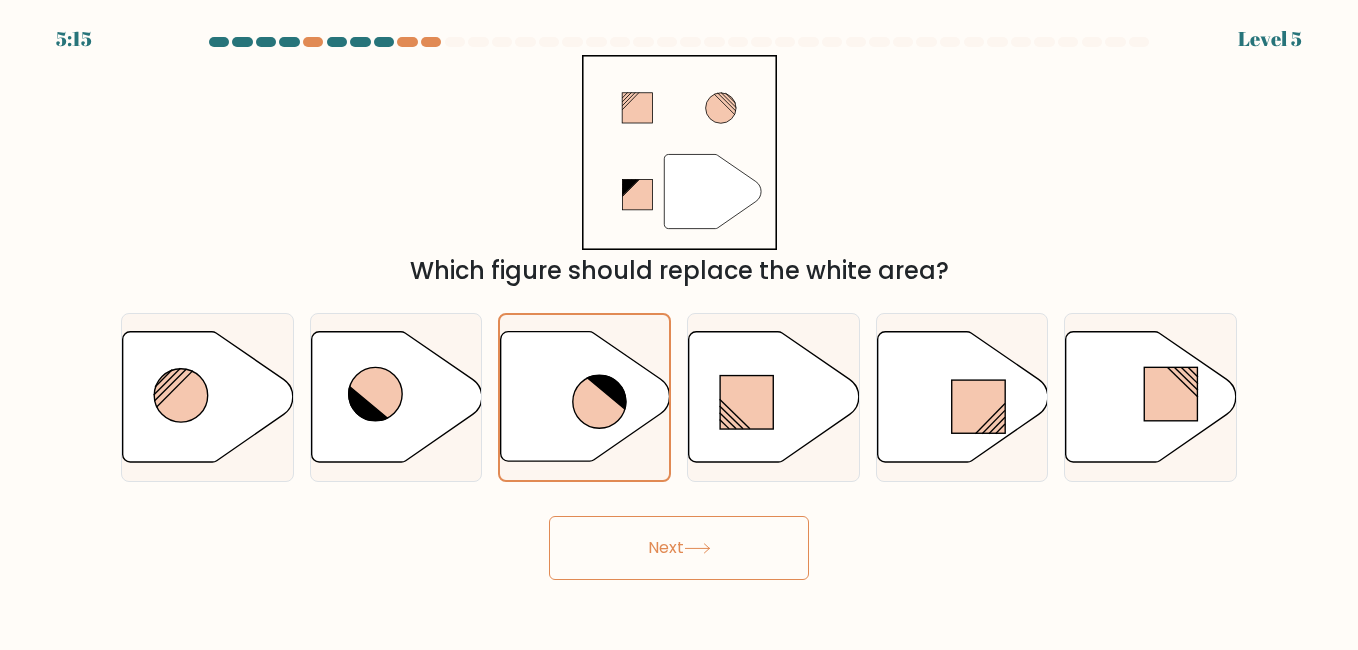 click on "Next" at bounding box center (679, 548) 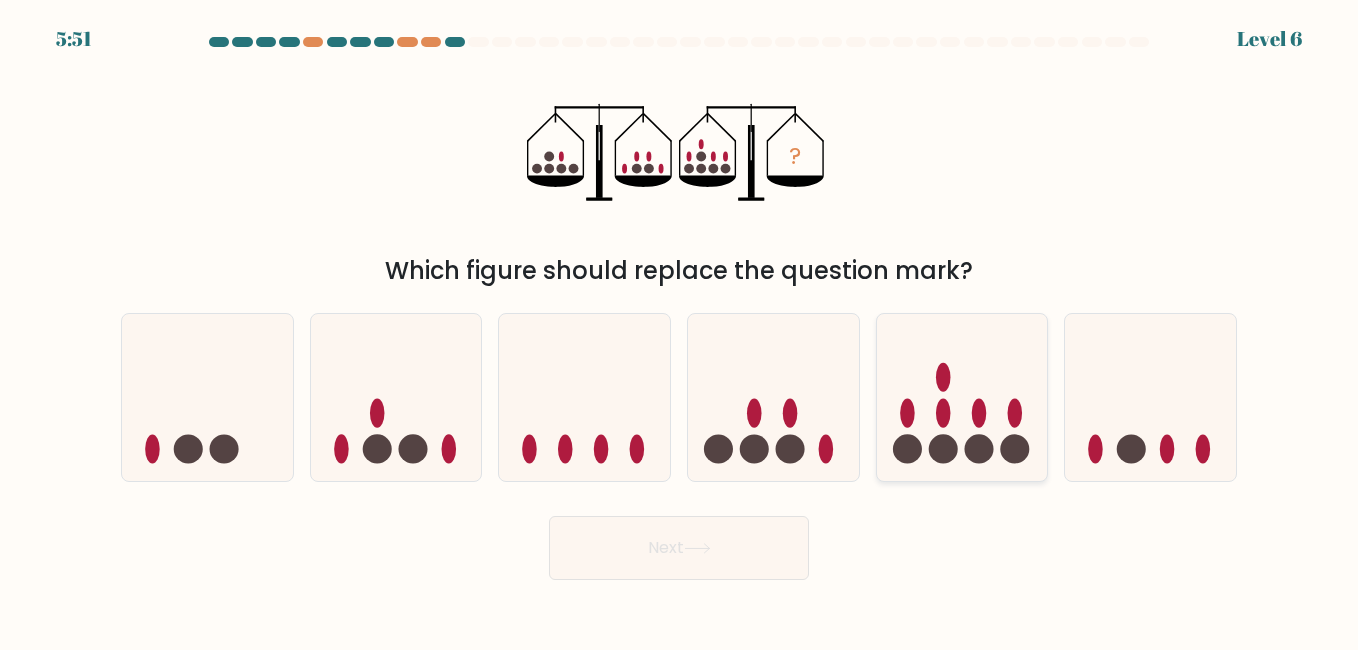 click 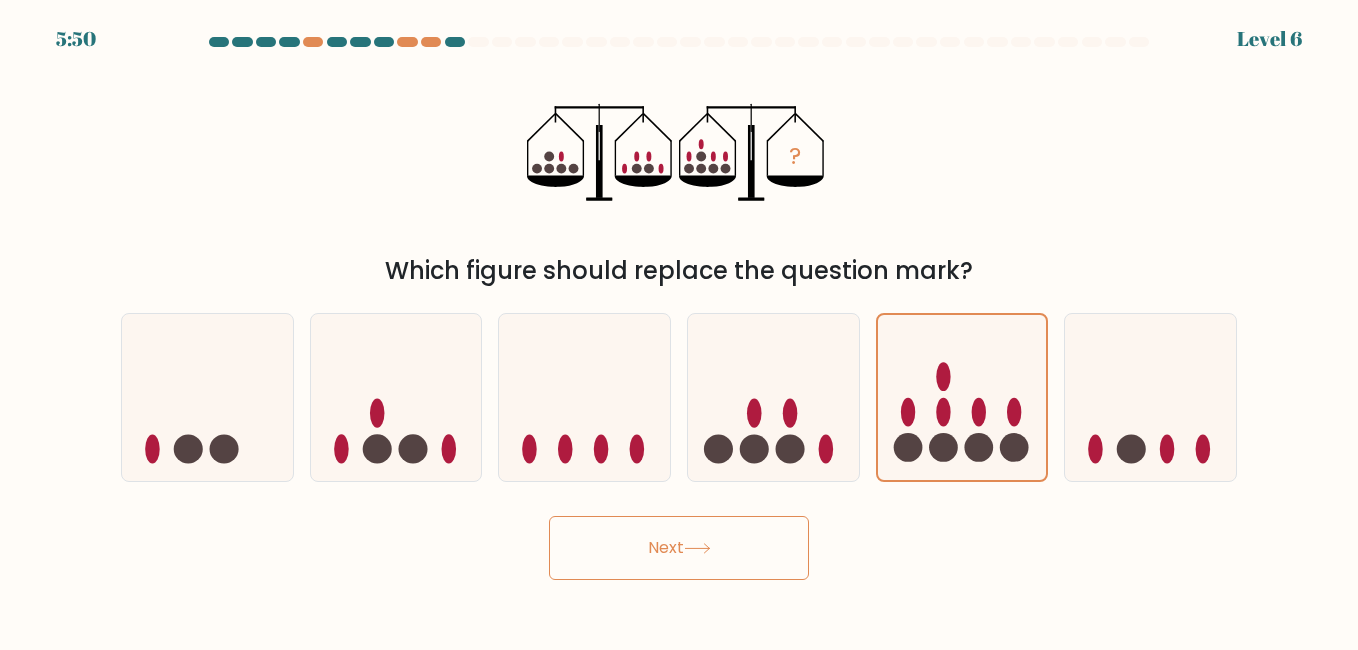 click on "Next" at bounding box center [679, 548] 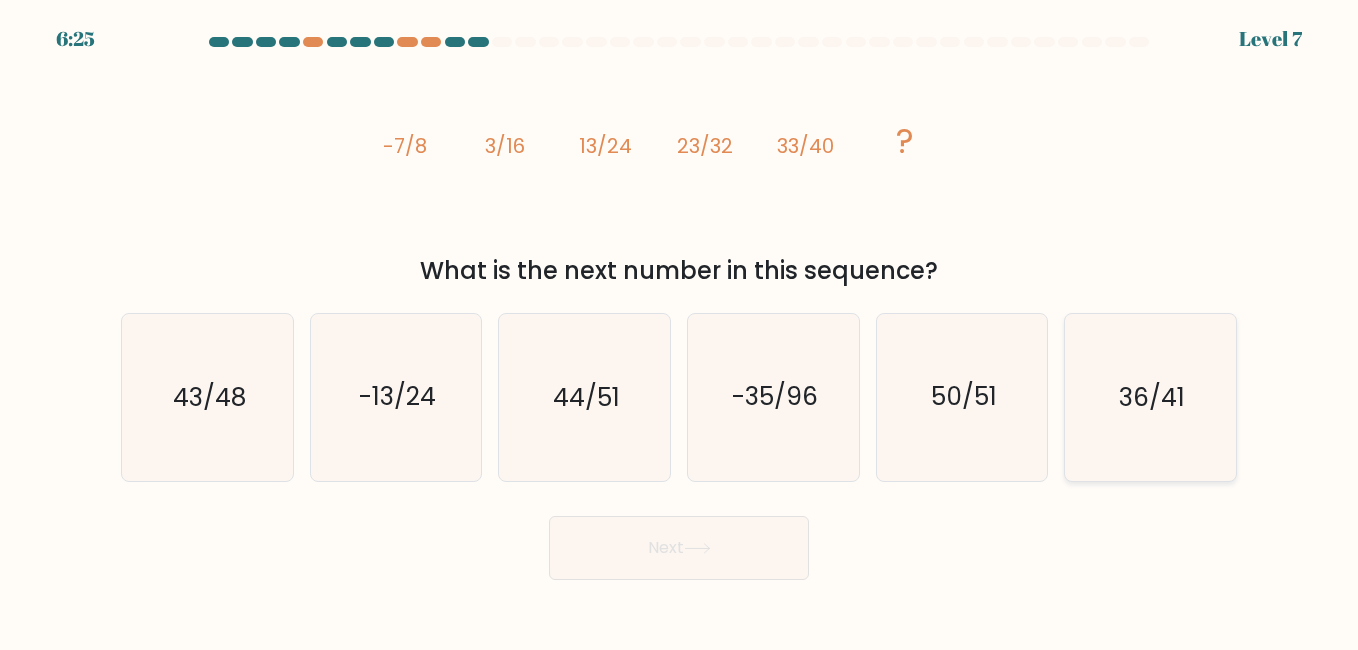 click on "36/41" 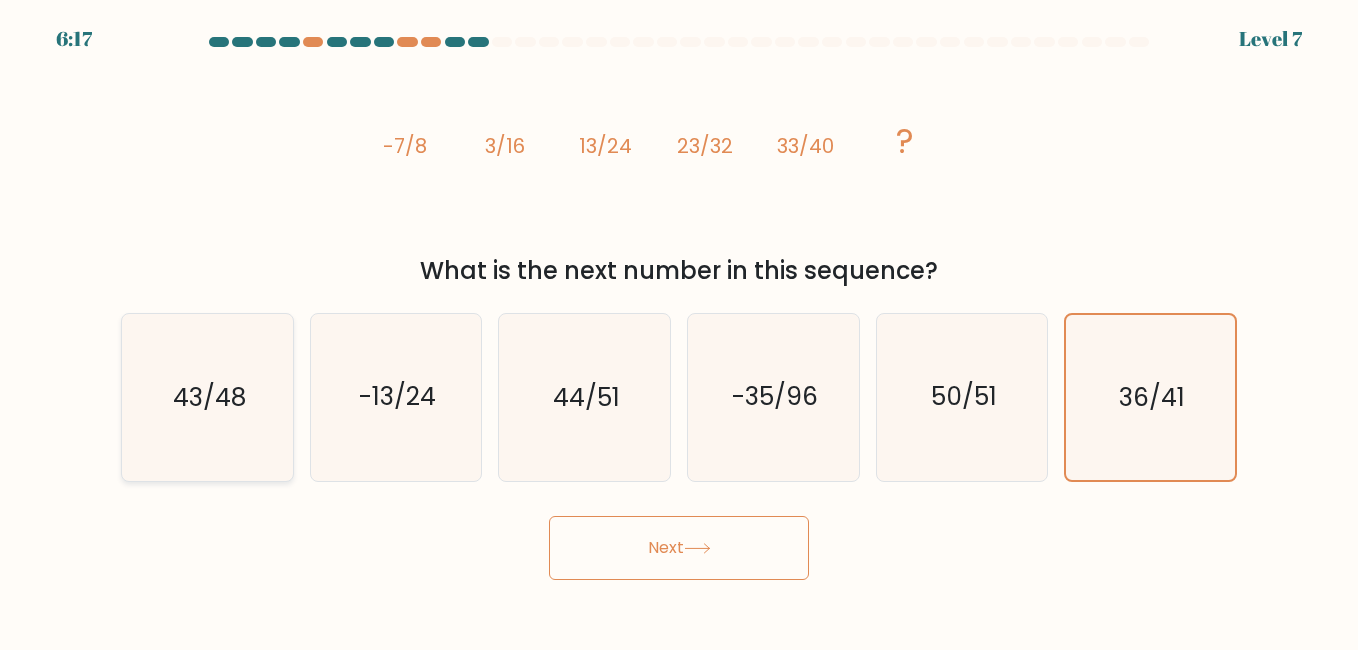 click on "43/48" 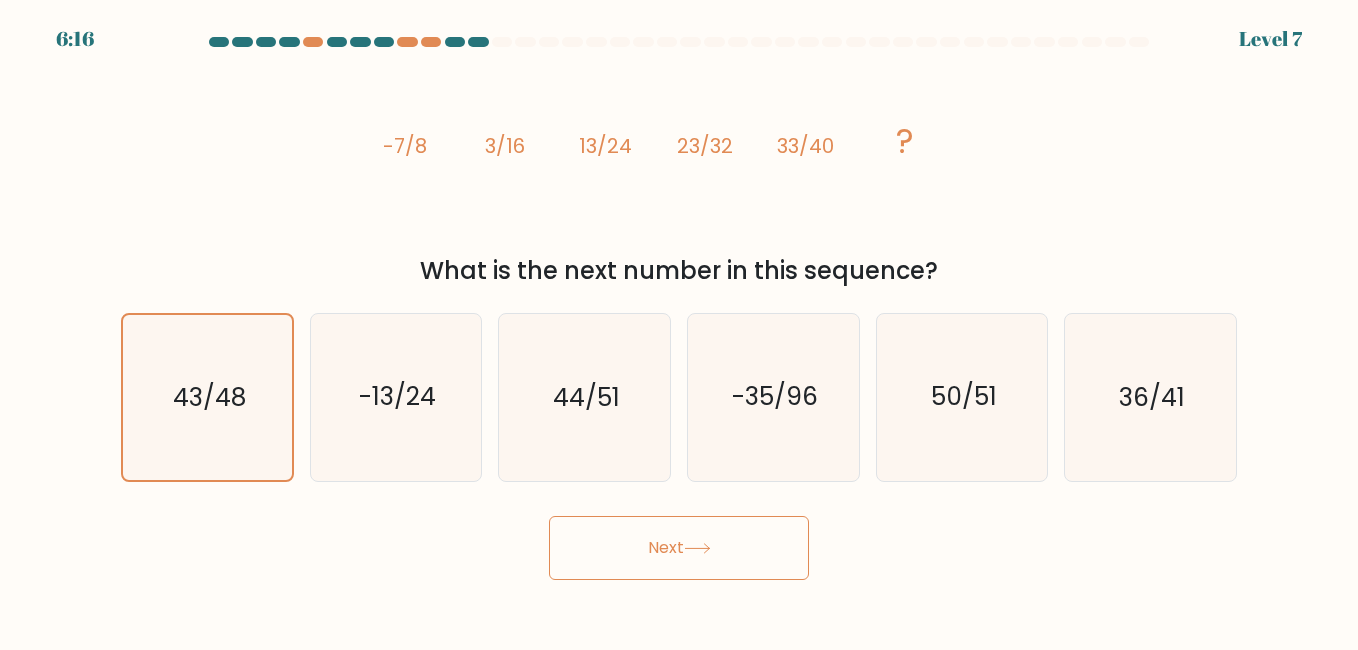 click on "Next" at bounding box center (679, 548) 